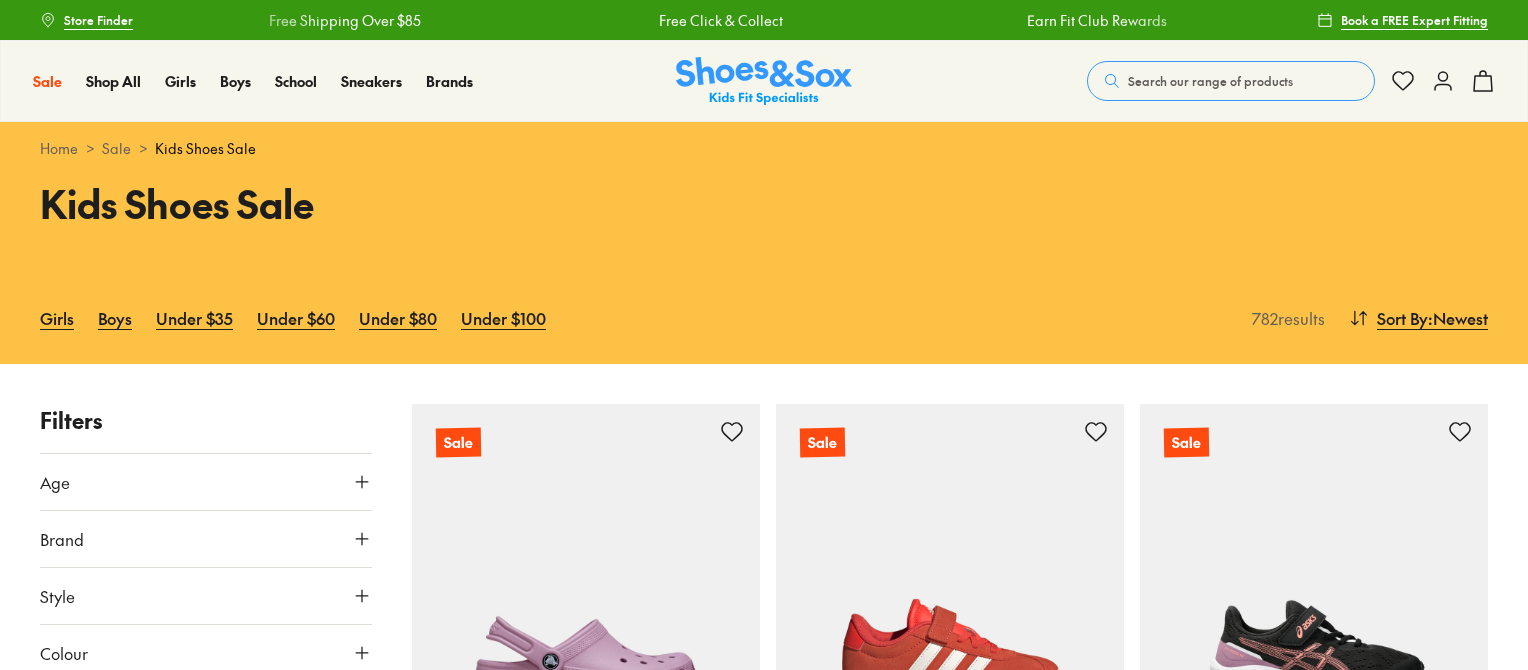 scroll, scrollTop: 0, scrollLeft: 0, axis: both 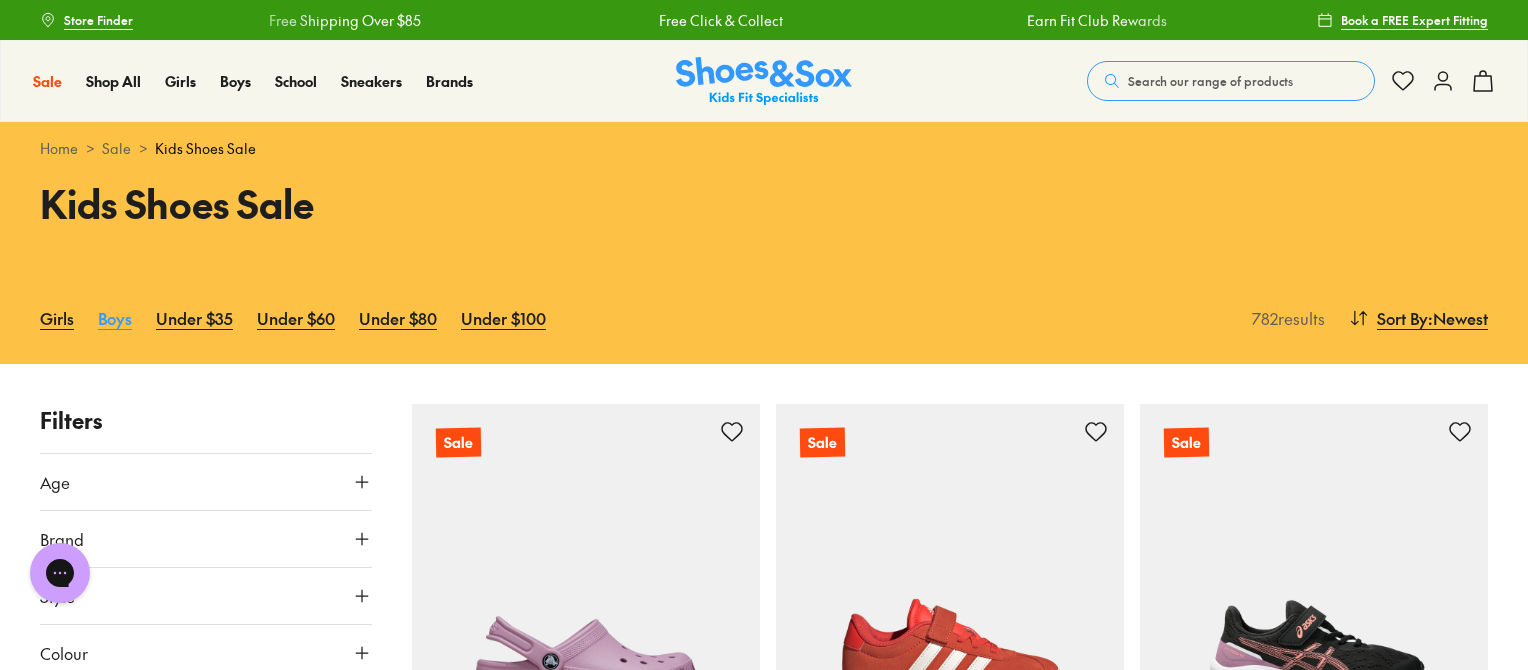 click on "Boys" at bounding box center (115, 318) 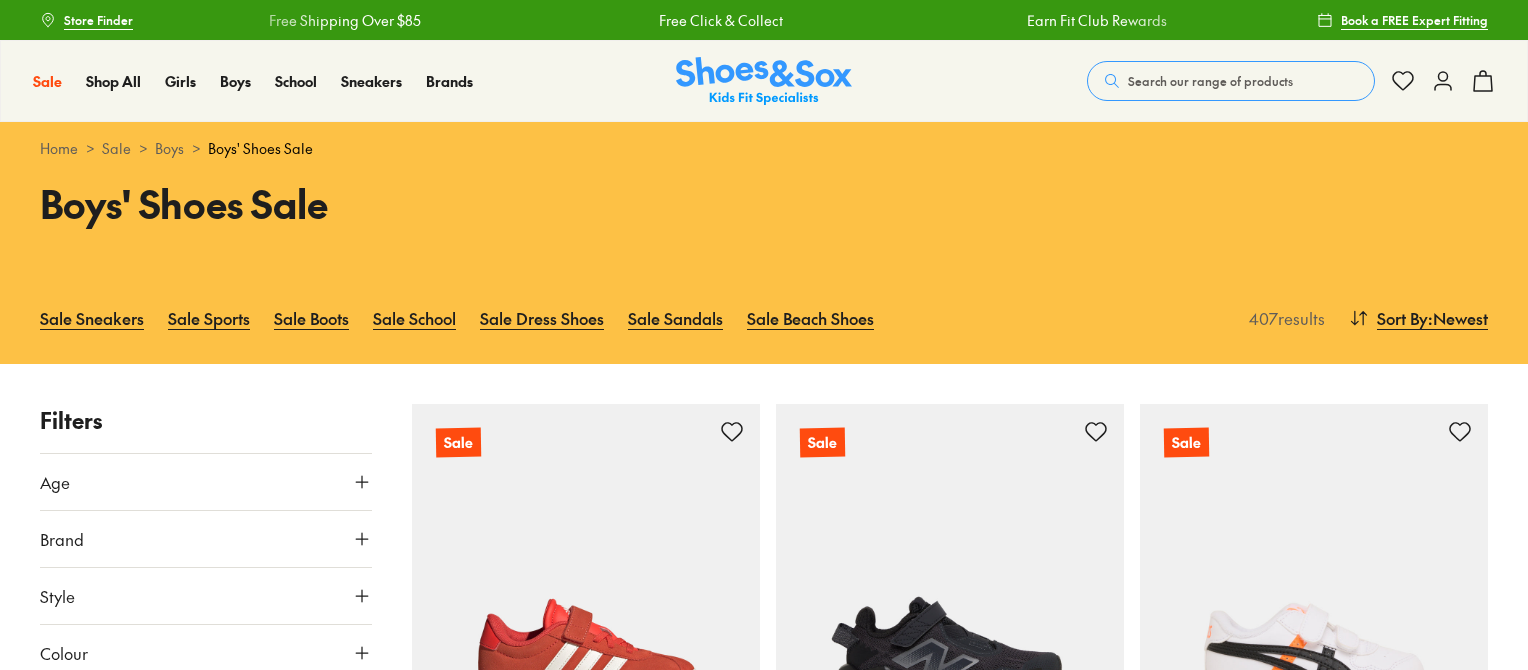 scroll, scrollTop: 0, scrollLeft: 0, axis: both 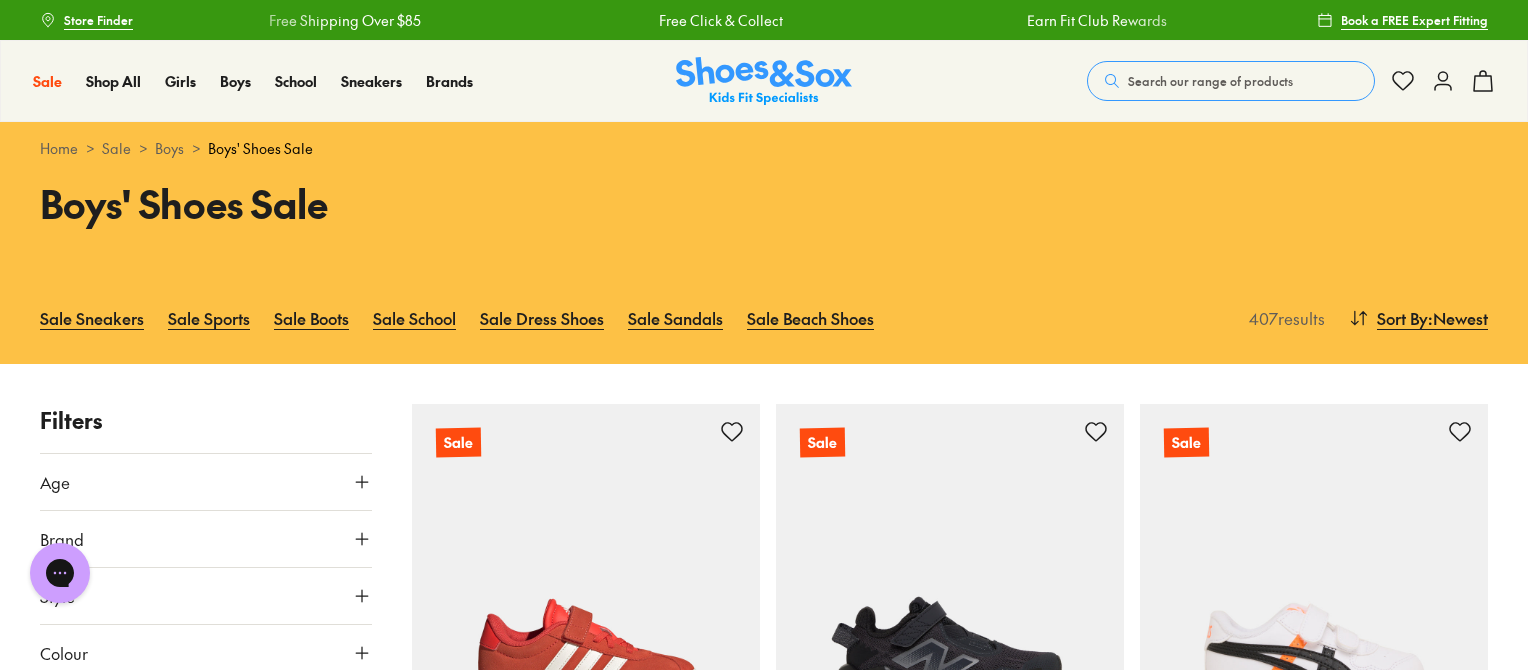 click on "Age" at bounding box center [55, 482] 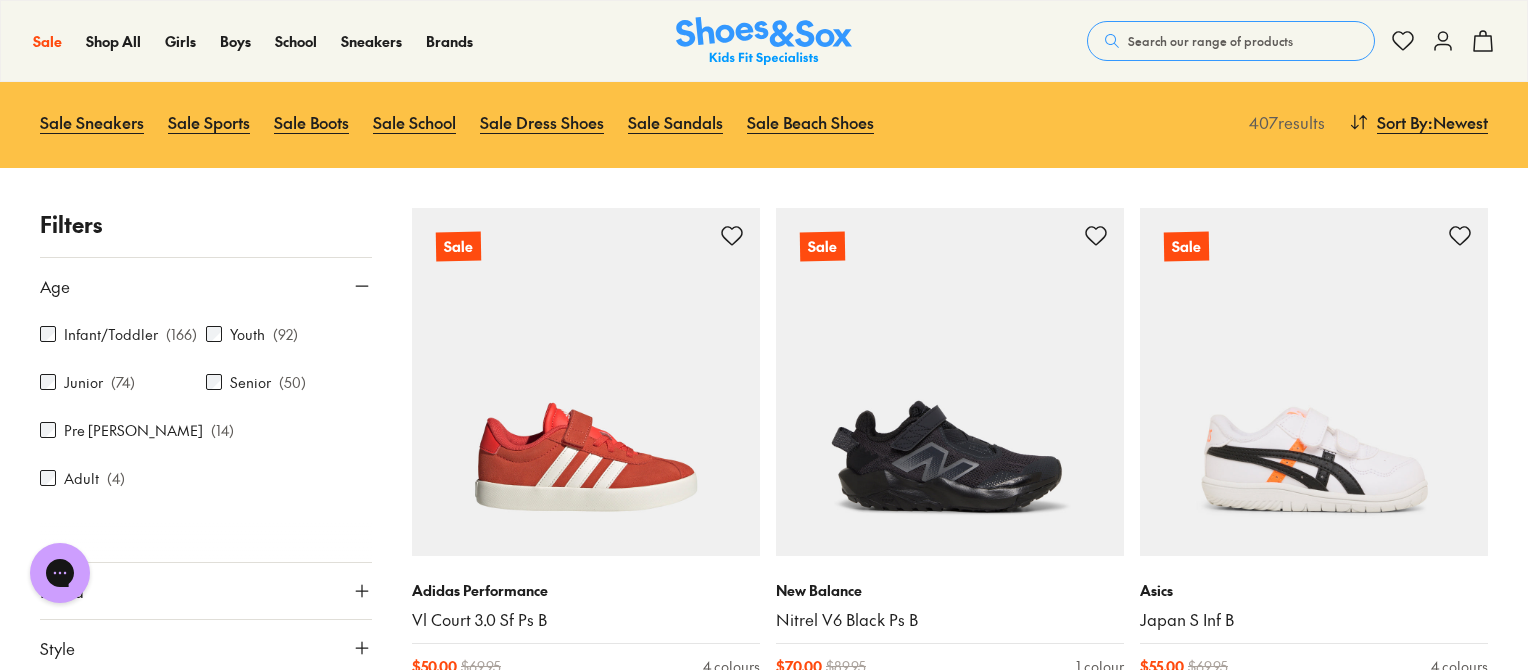 scroll, scrollTop: 0, scrollLeft: 0, axis: both 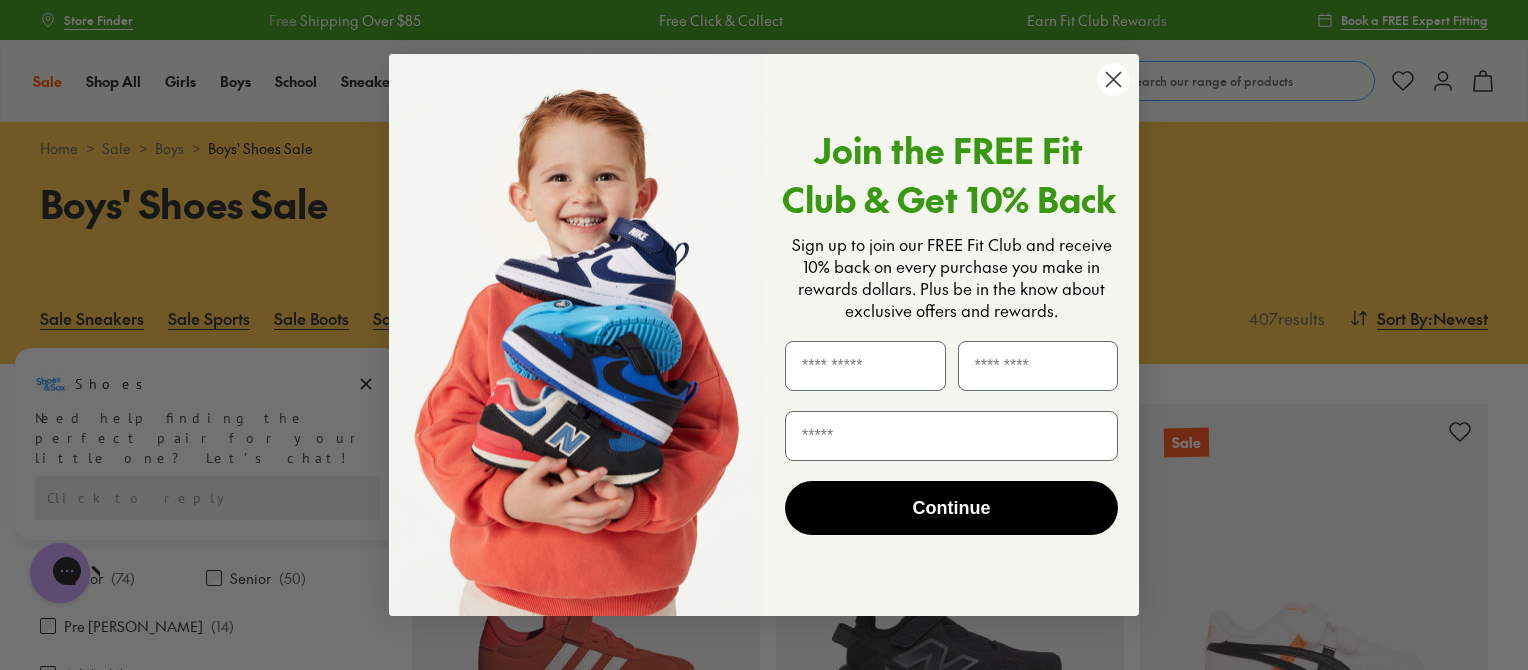 click 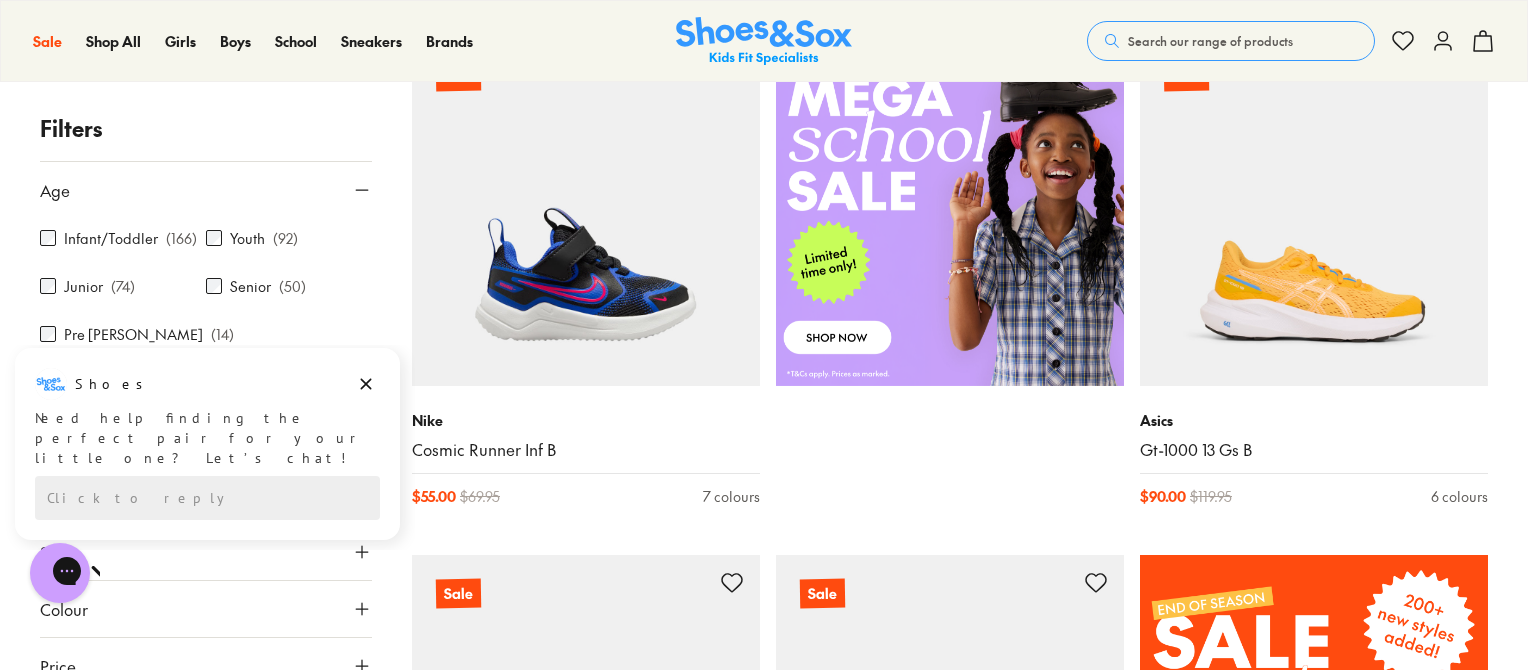 scroll, scrollTop: 1100, scrollLeft: 0, axis: vertical 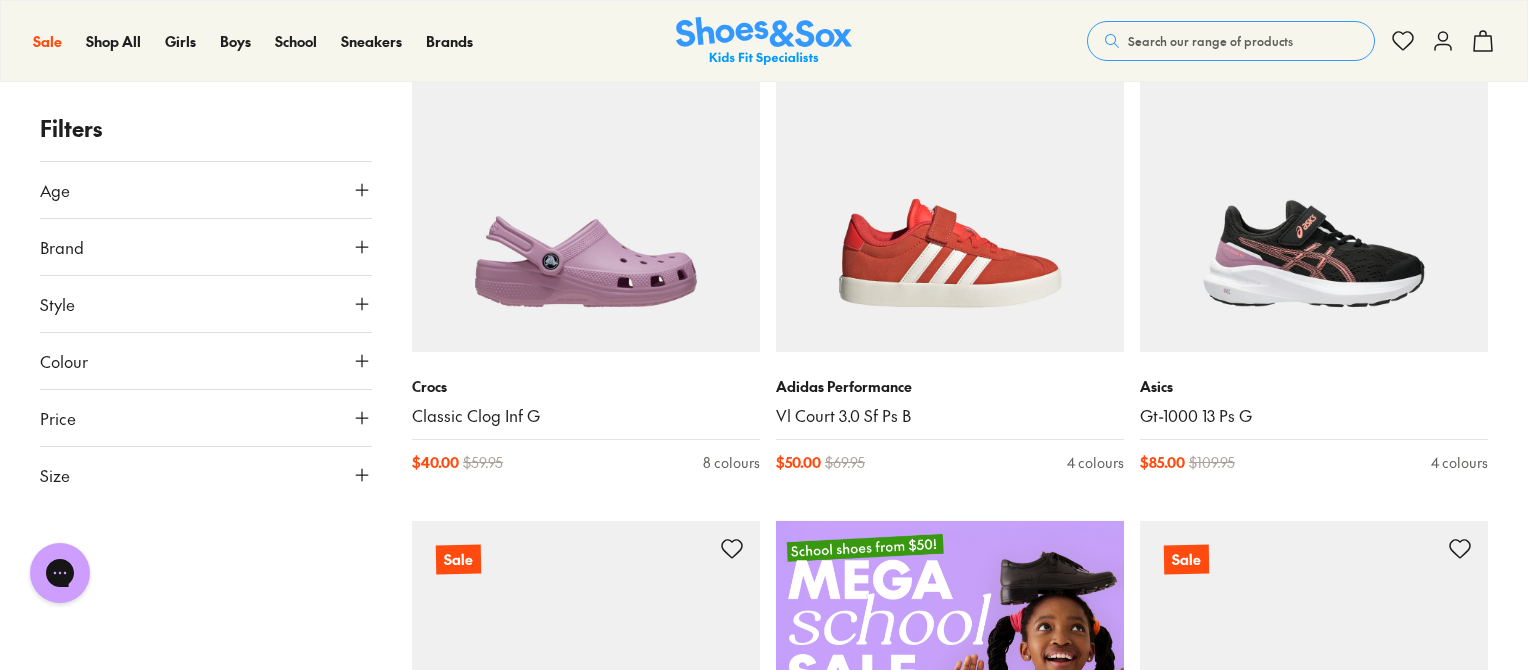 click on "Size" at bounding box center (55, 475) 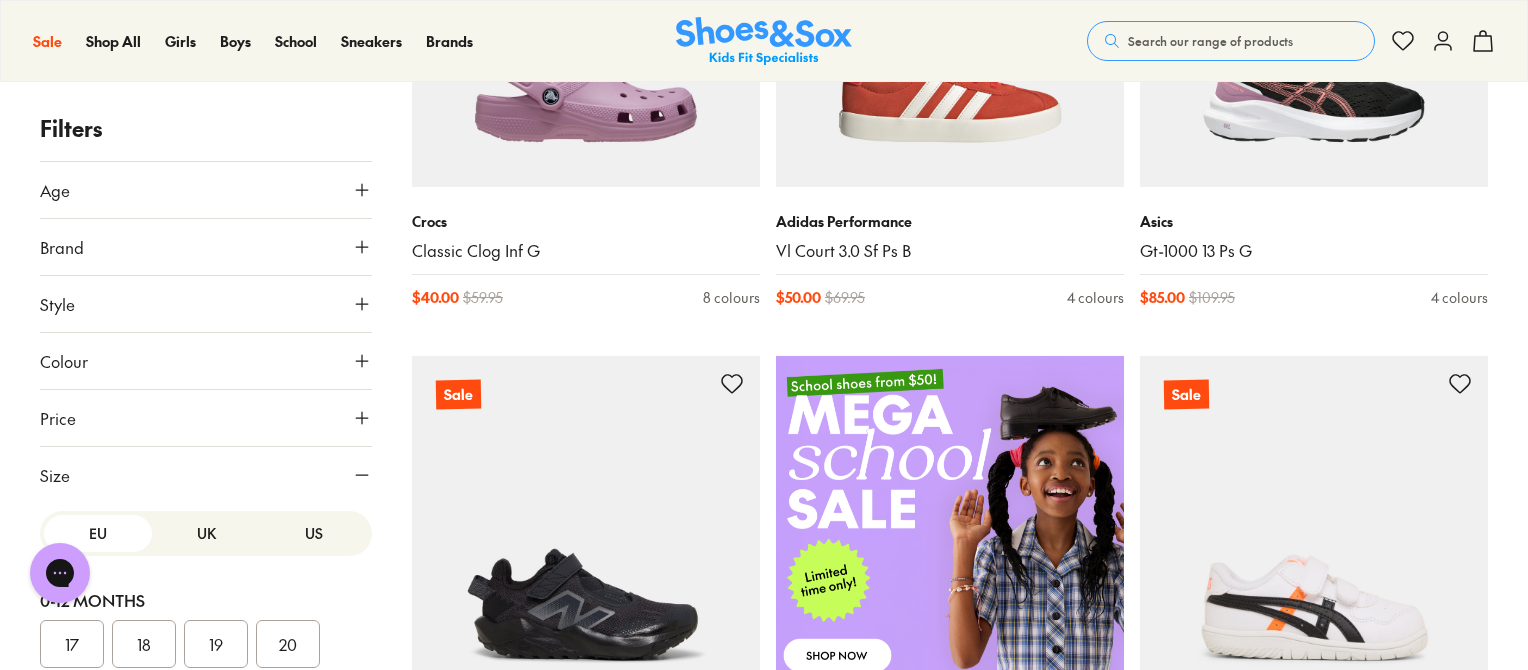 scroll, scrollTop: 600, scrollLeft: 0, axis: vertical 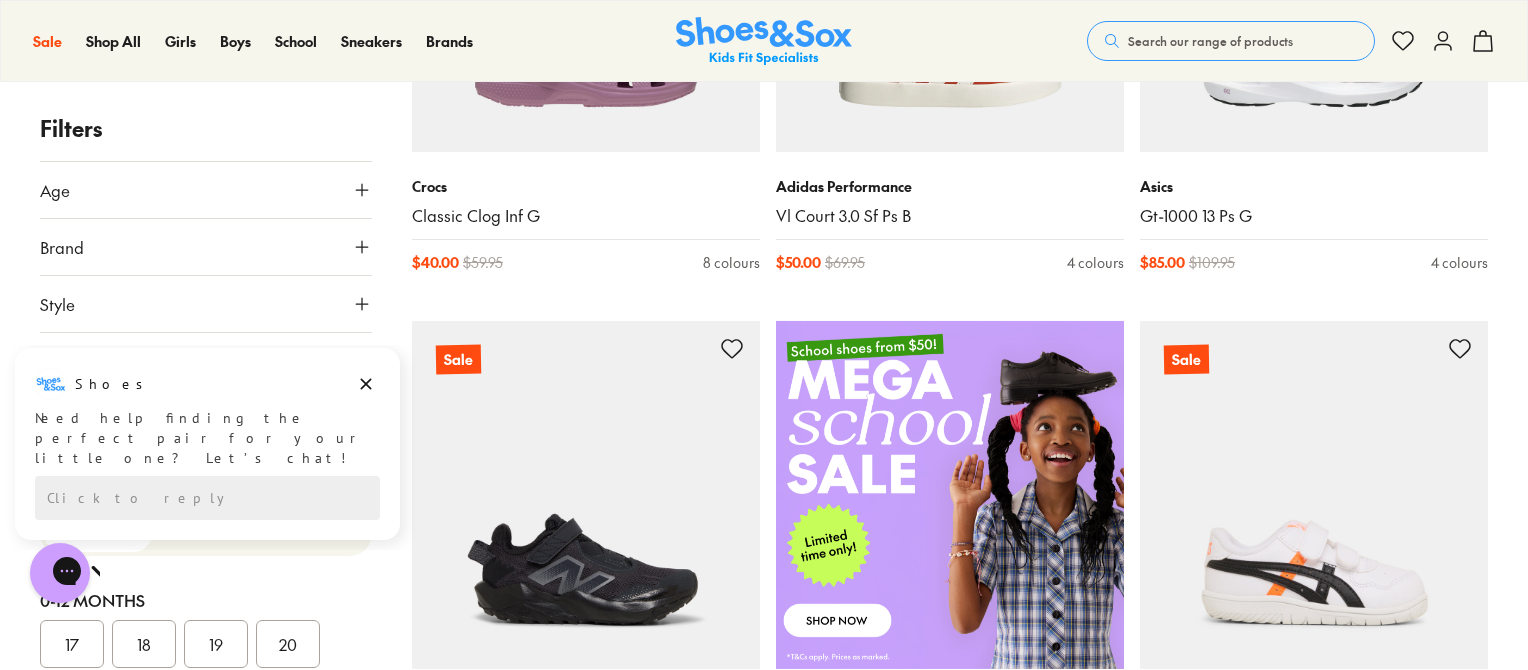 click on "Shoes Shoes  says: Need help finding the perfect pair for your little one? Let’s chat! Click to reply Total: 0.00 Something went wrong" at bounding box center [207, 442] 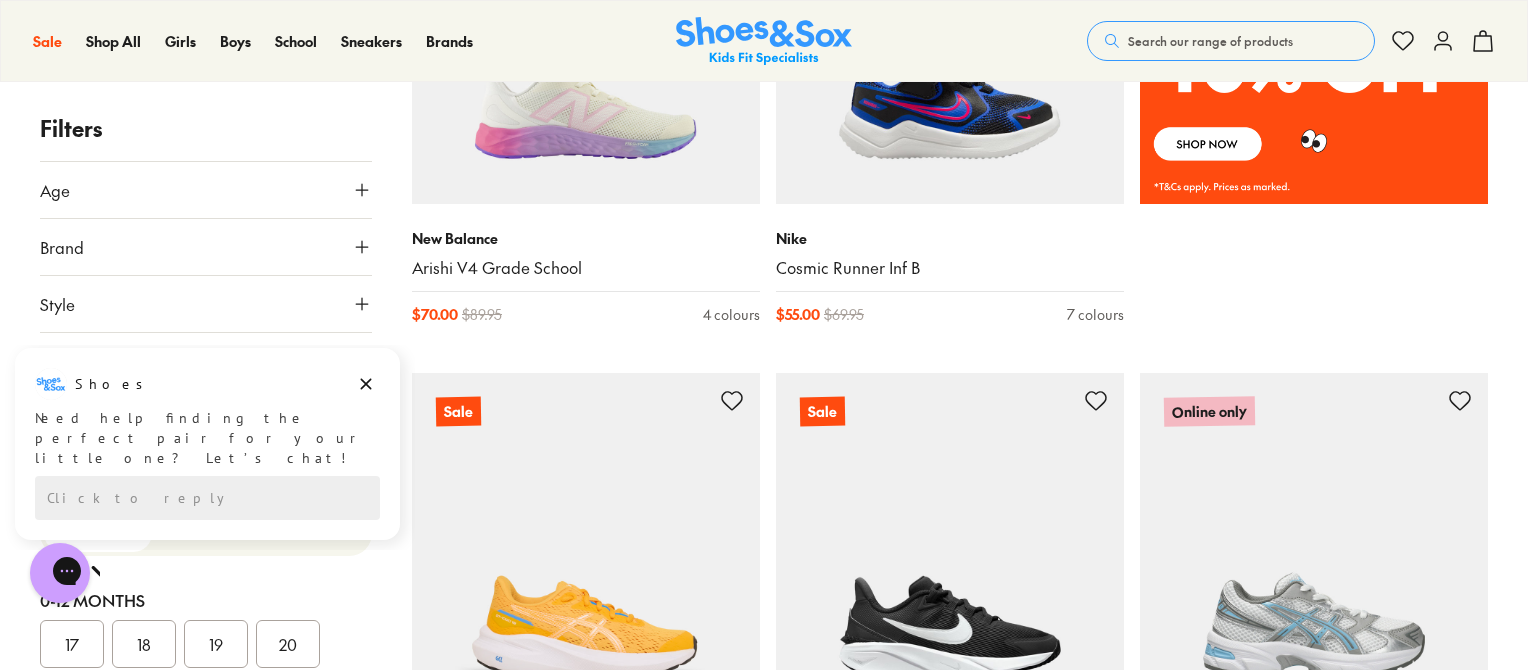 scroll, scrollTop: 1600, scrollLeft: 0, axis: vertical 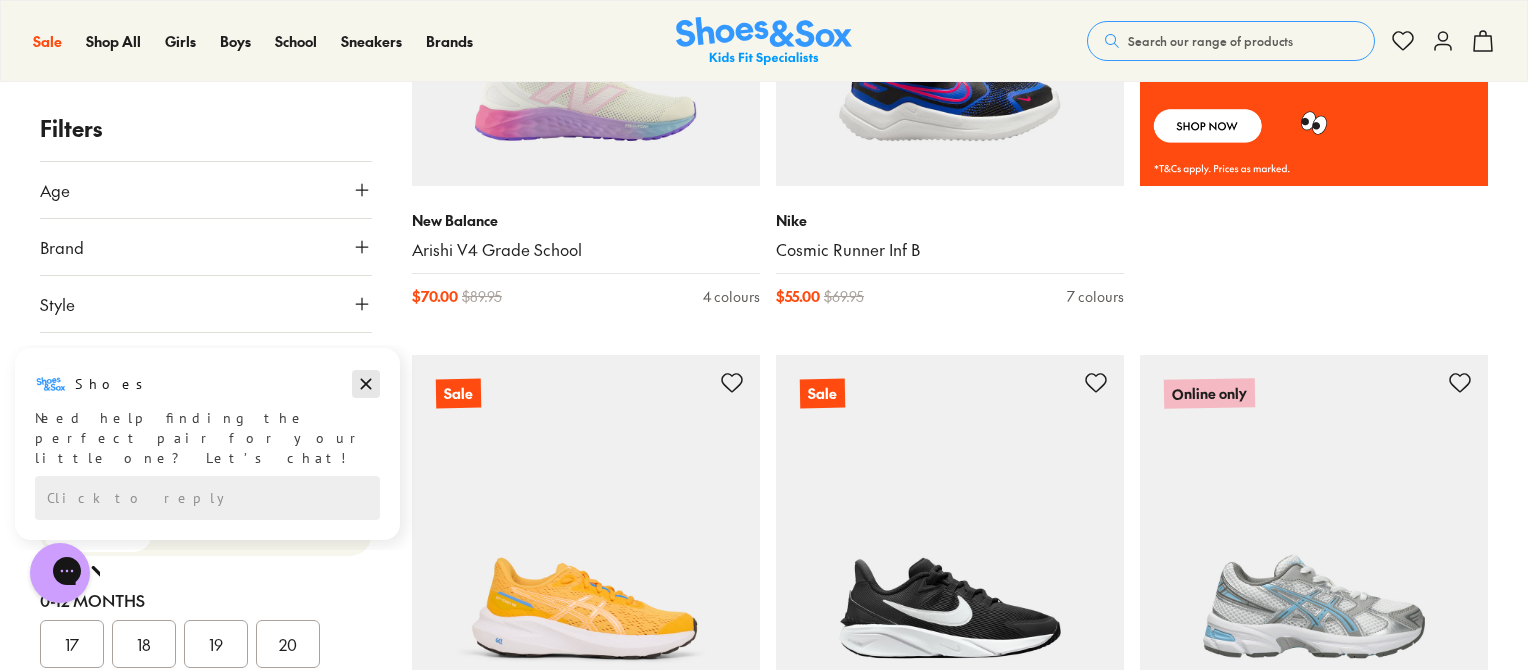 click 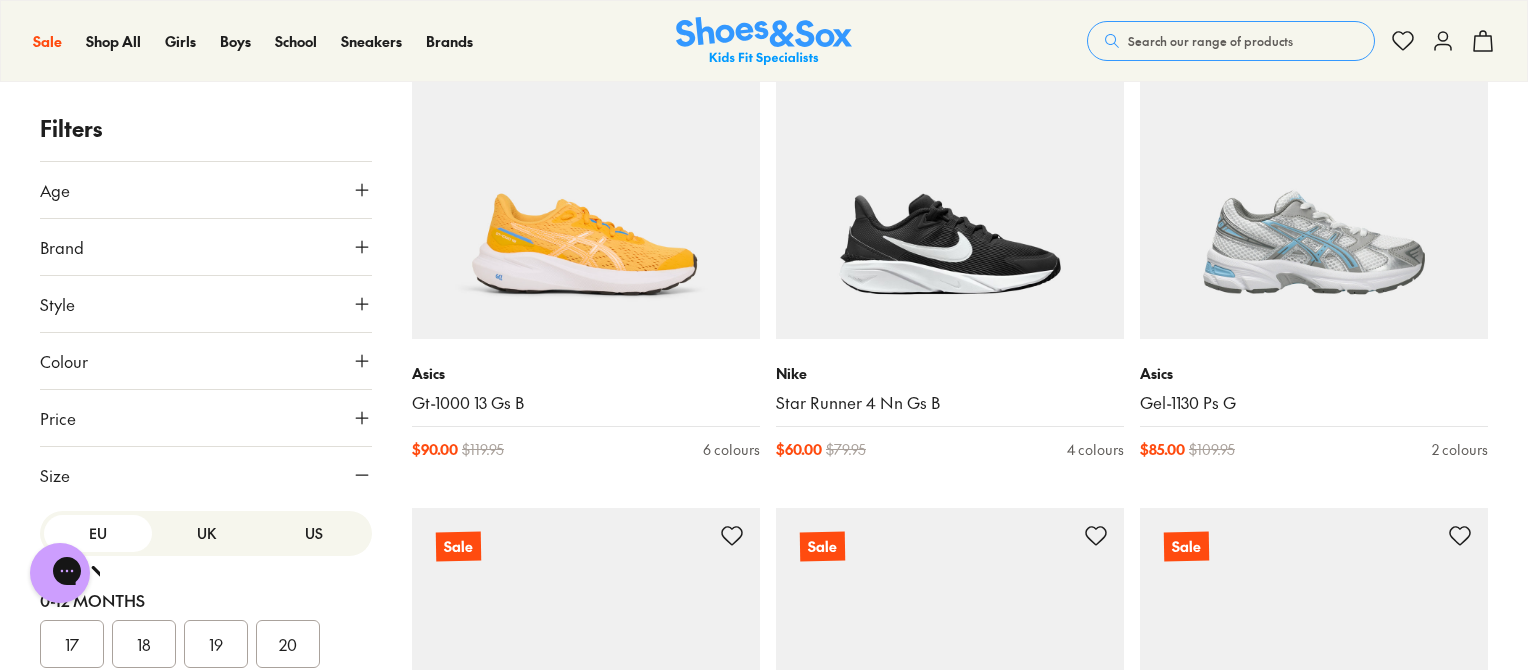 scroll, scrollTop: 2000, scrollLeft: 0, axis: vertical 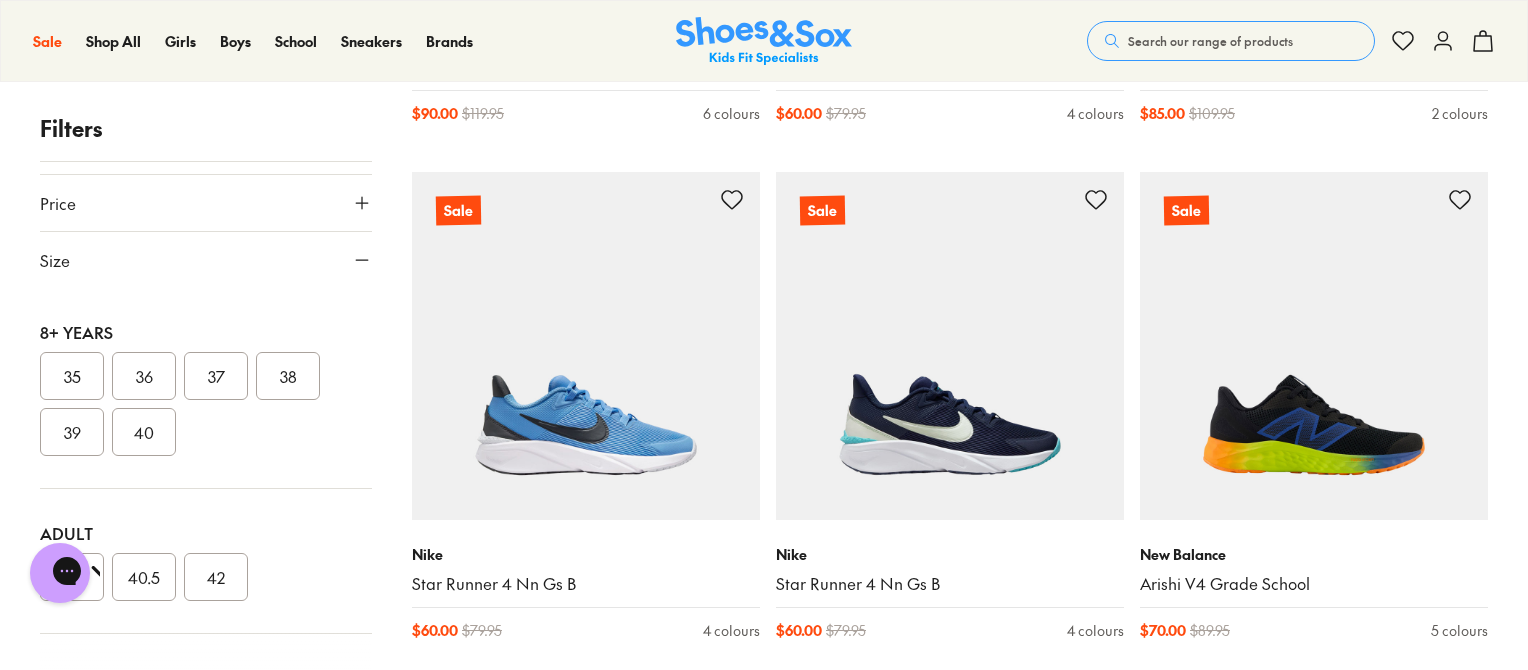 click on "38" at bounding box center [288, 376] 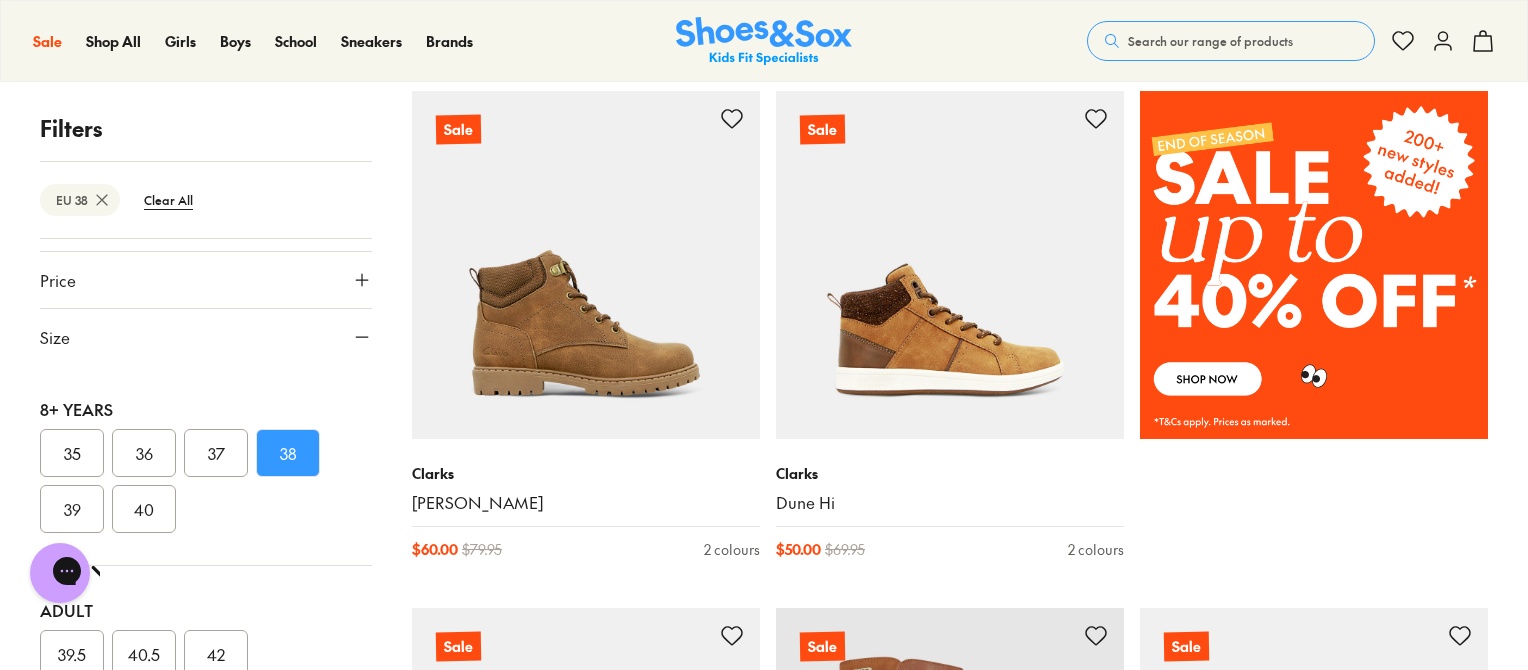 scroll, scrollTop: 1400, scrollLeft: 0, axis: vertical 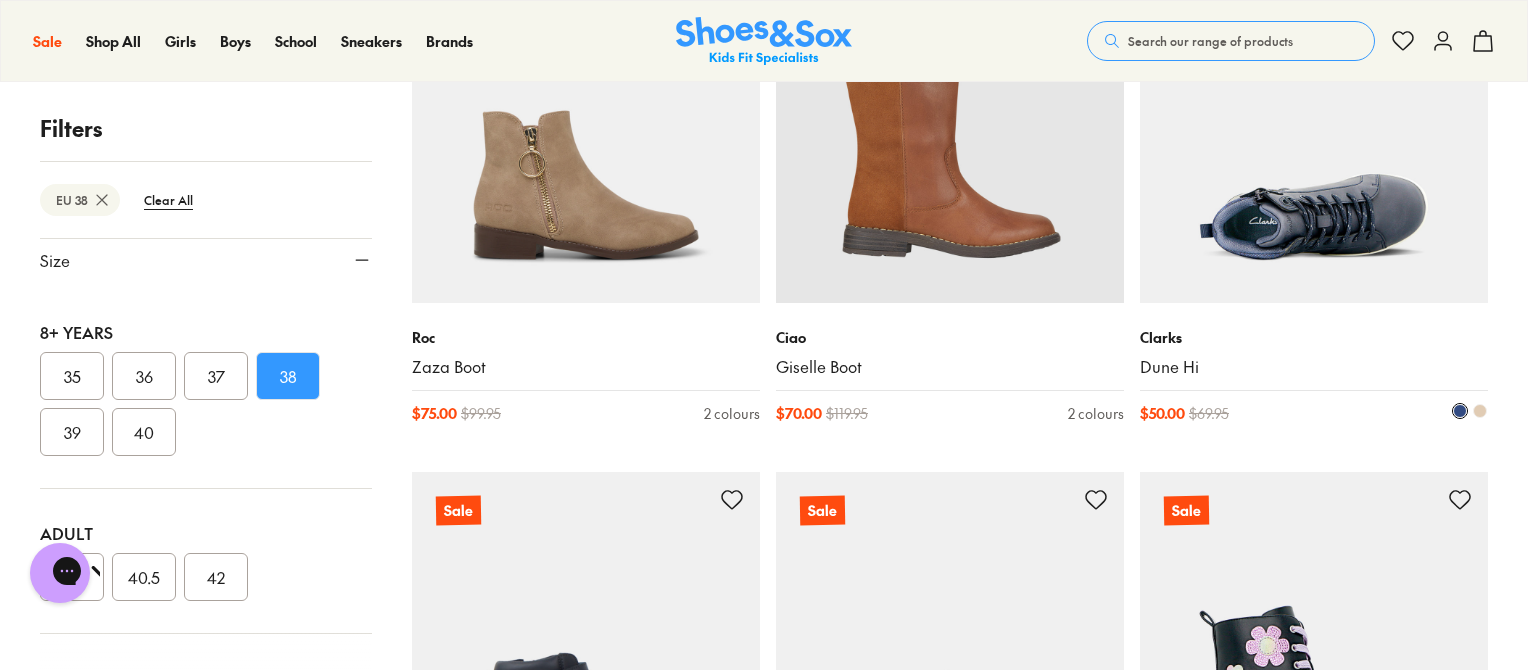 click on "Dune Hi" at bounding box center (1314, 367) 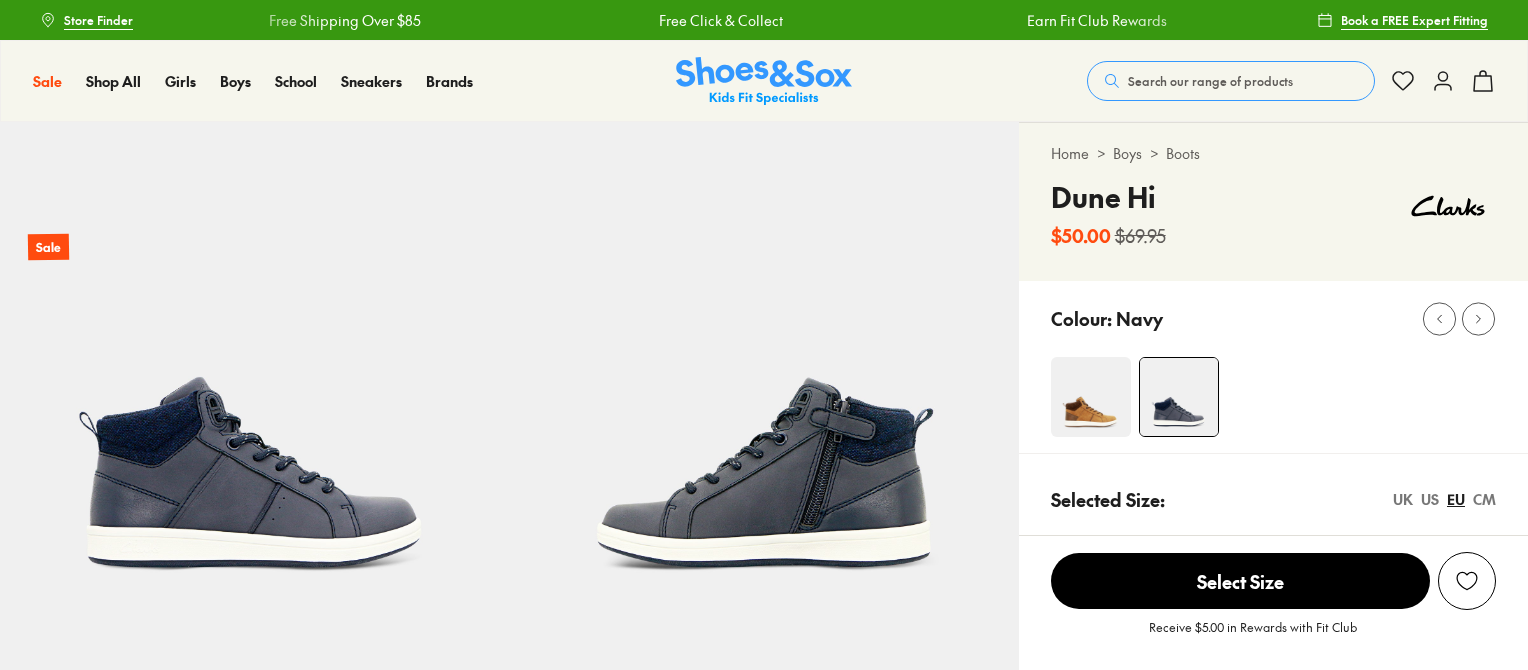 scroll, scrollTop: 0, scrollLeft: 0, axis: both 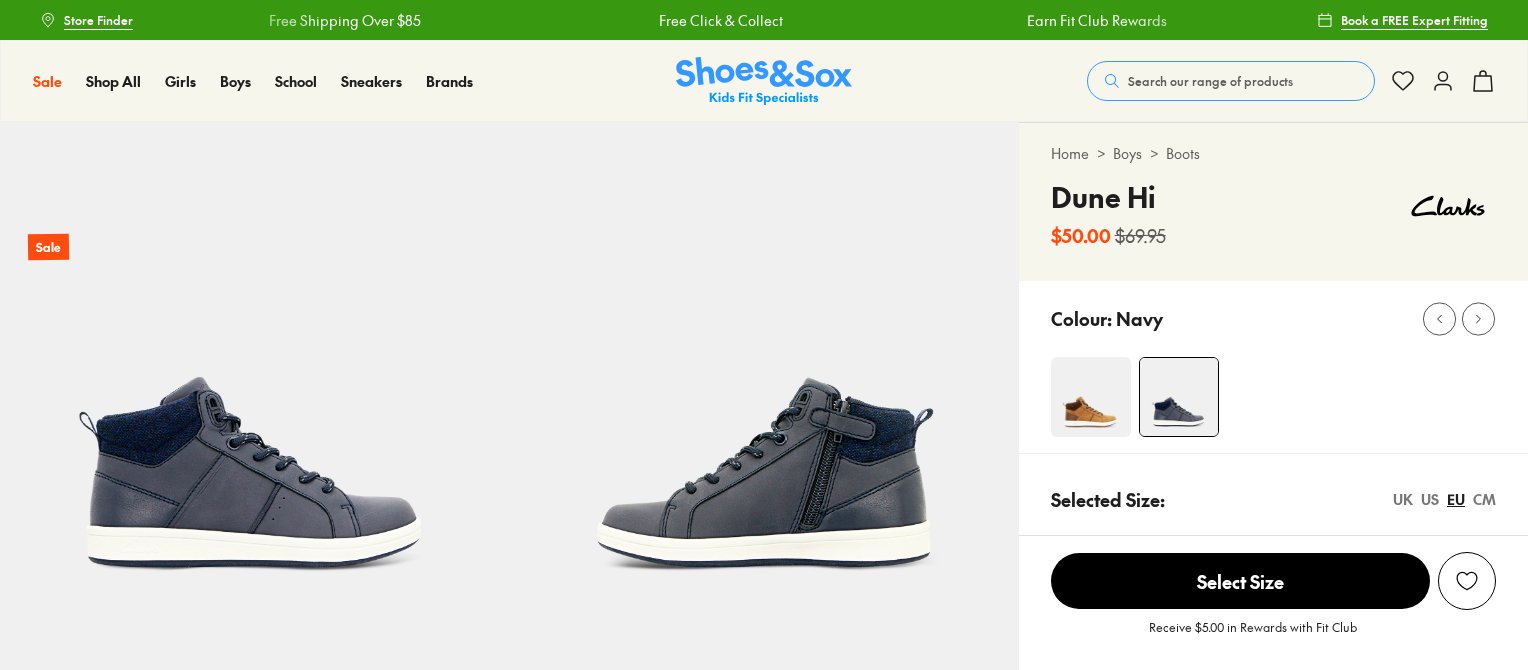 click at bounding box center (1091, 397) 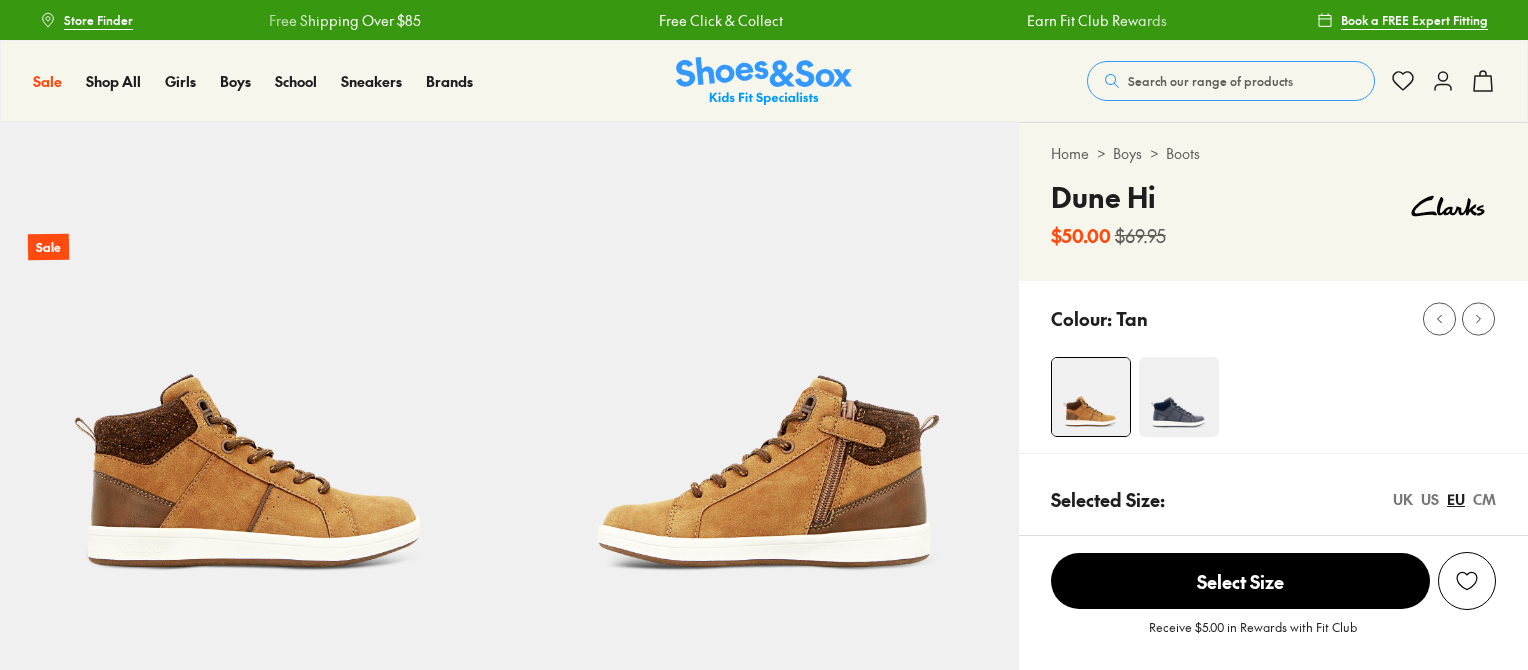 scroll, scrollTop: 0, scrollLeft: 0, axis: both 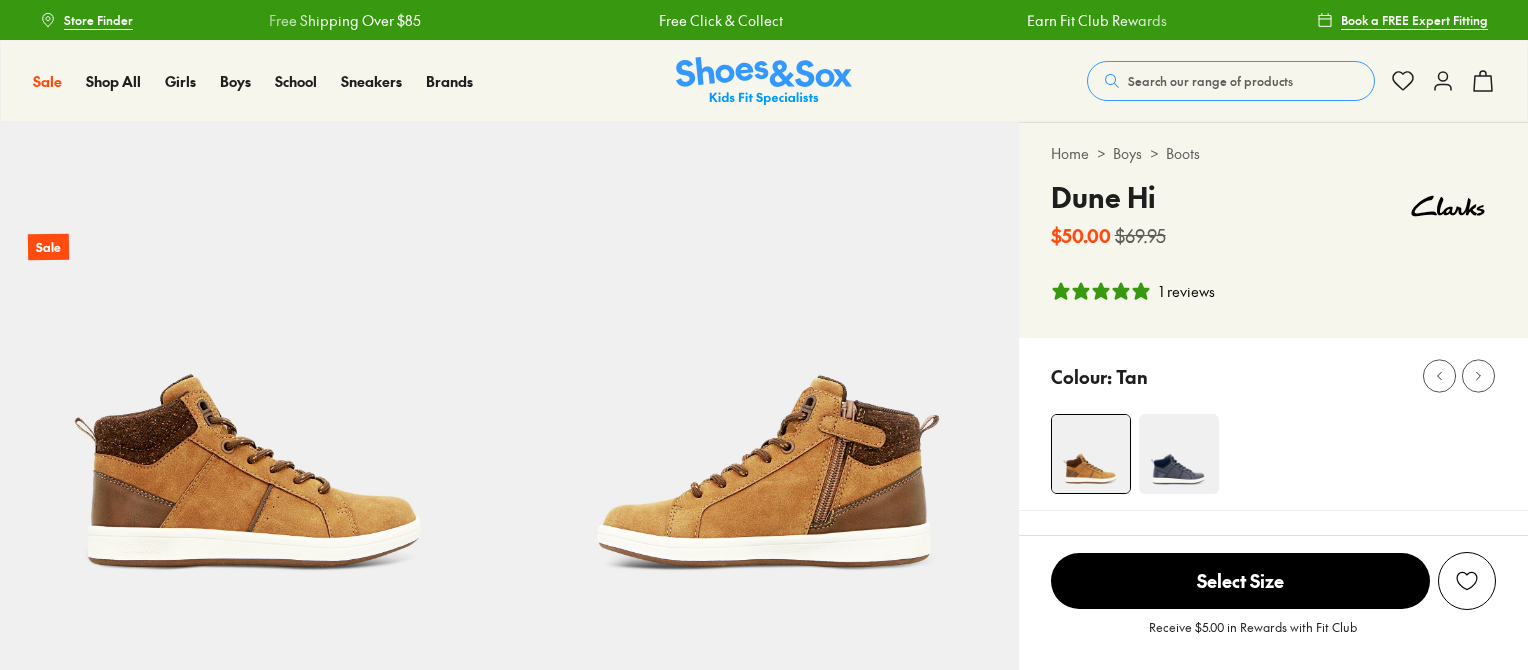 select on "*" 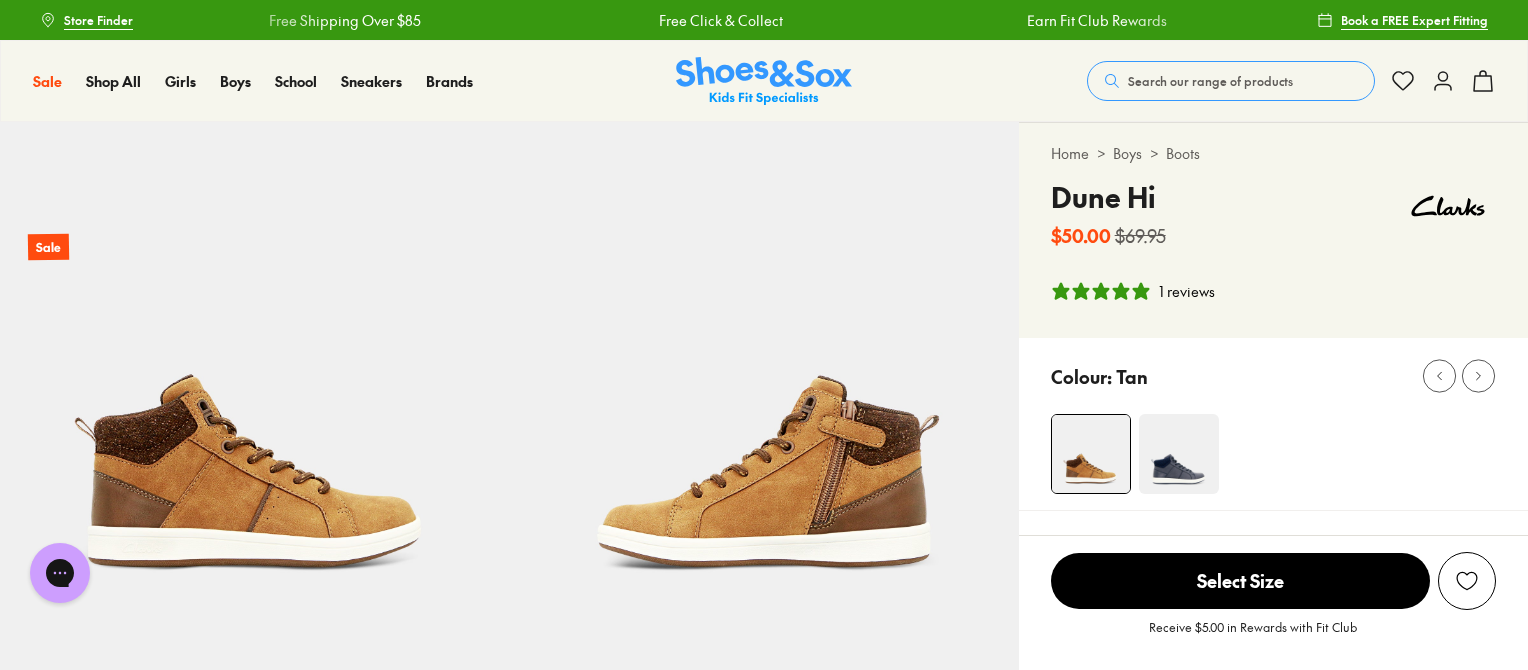 scroll, scrollTop: 0, scrollLeft: 0, axis: both 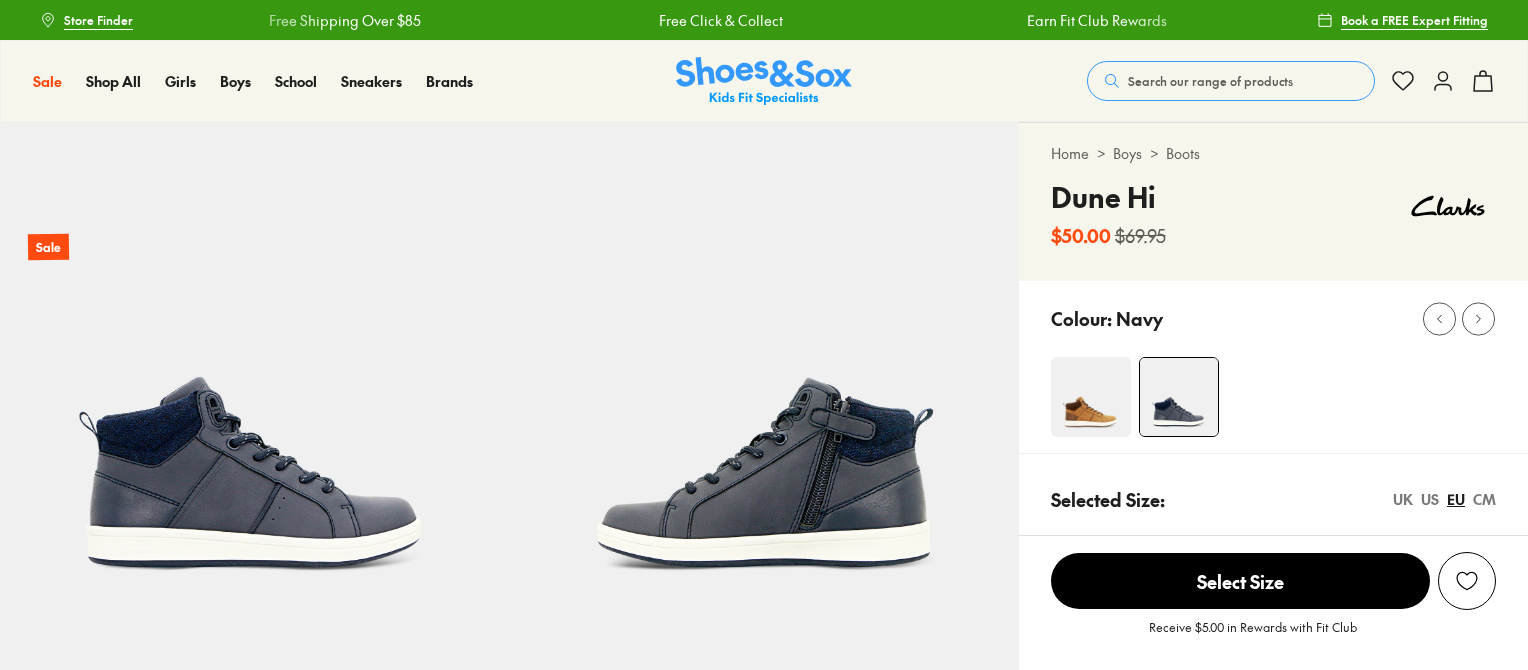 select on "*" 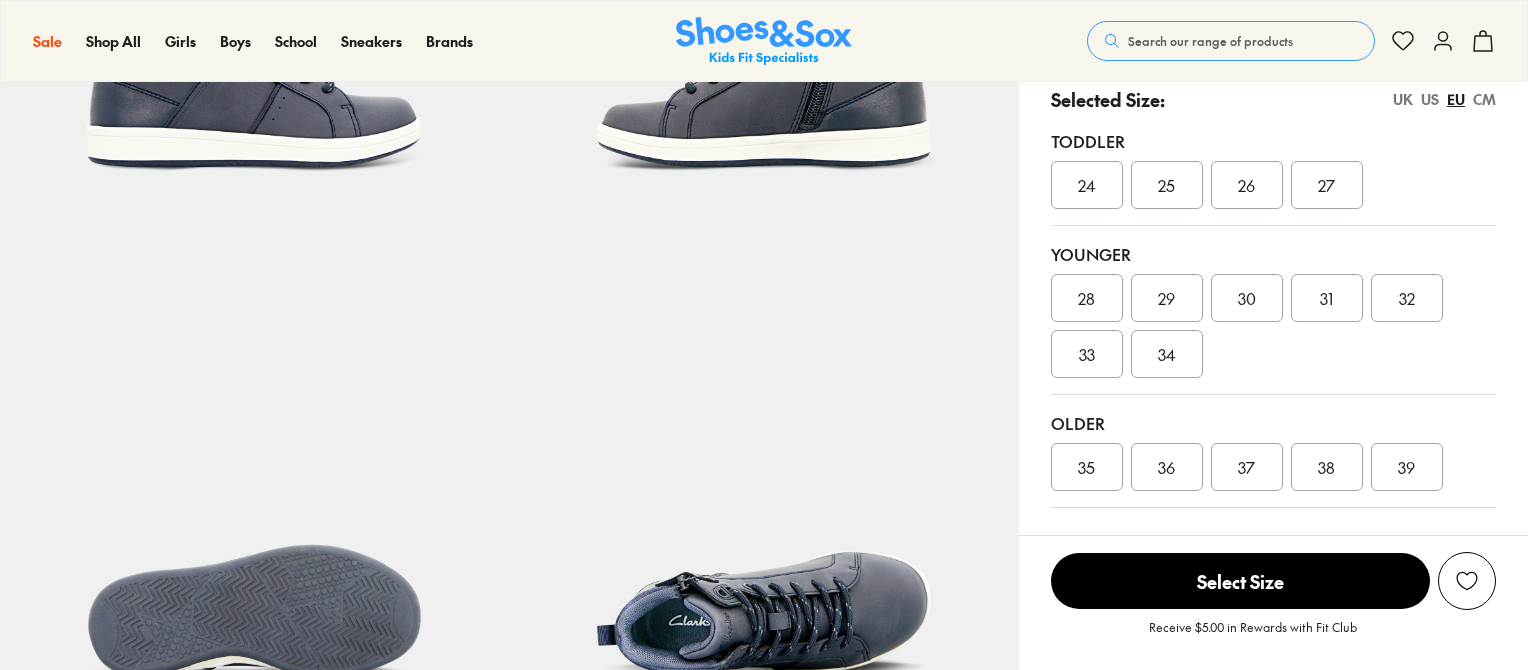 scroll, scrollTop: 0, scrollLeft: 0, axis: both 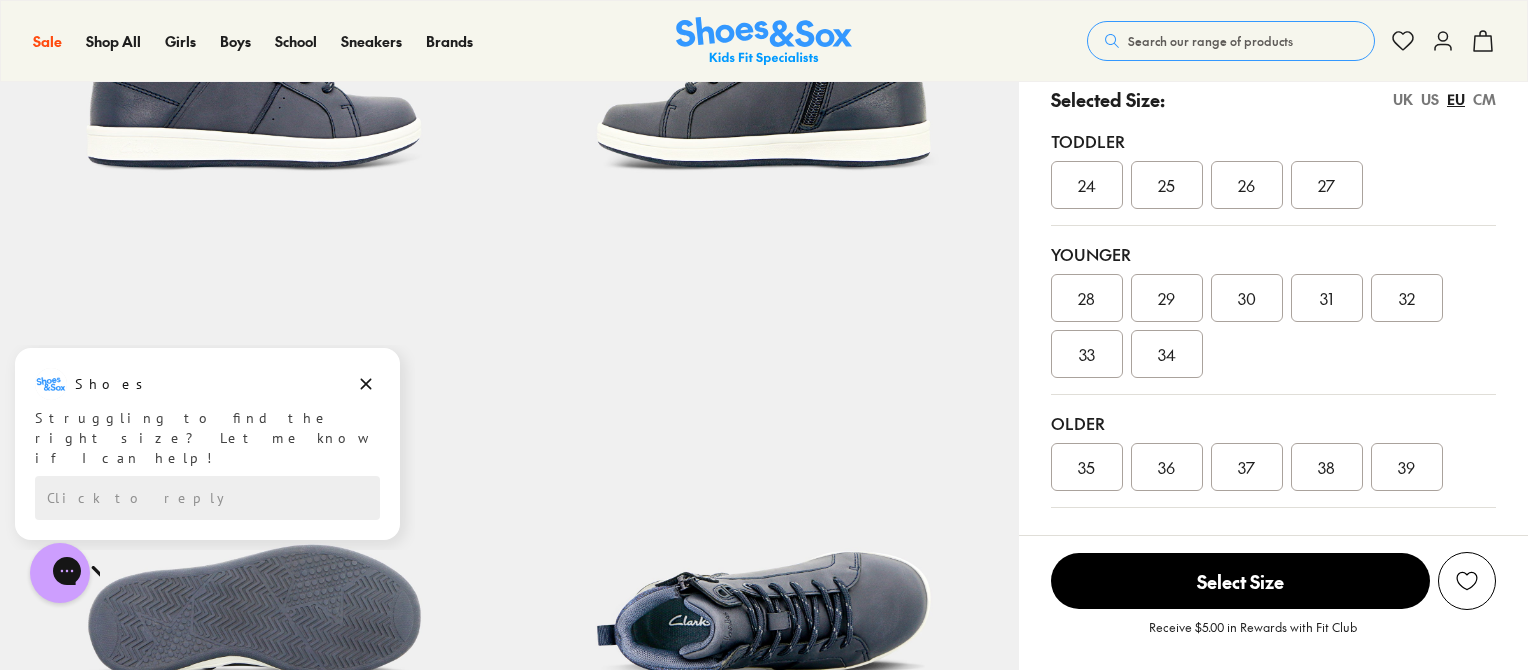 click on "38" at bounding box center (1327, 467) 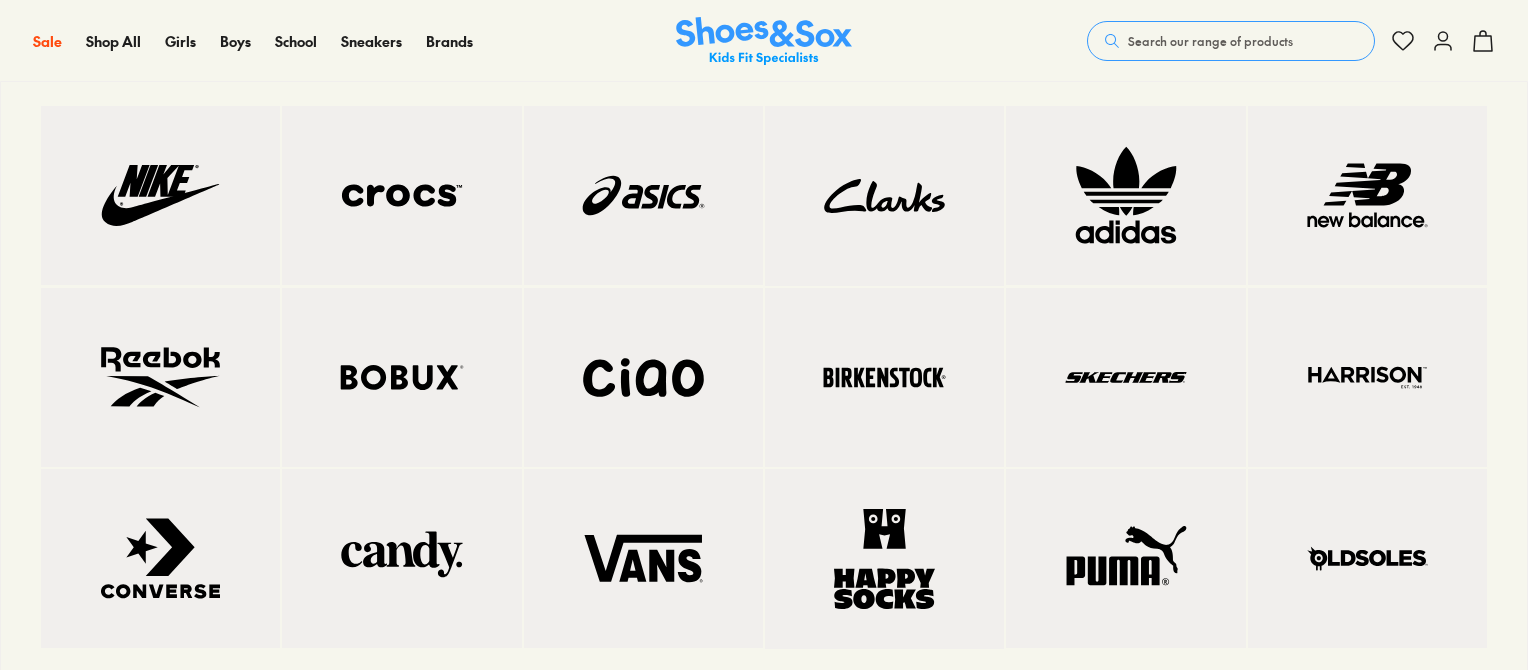 scroll, scrollTop: 1200, scrollLeft: 0, axis: vertical 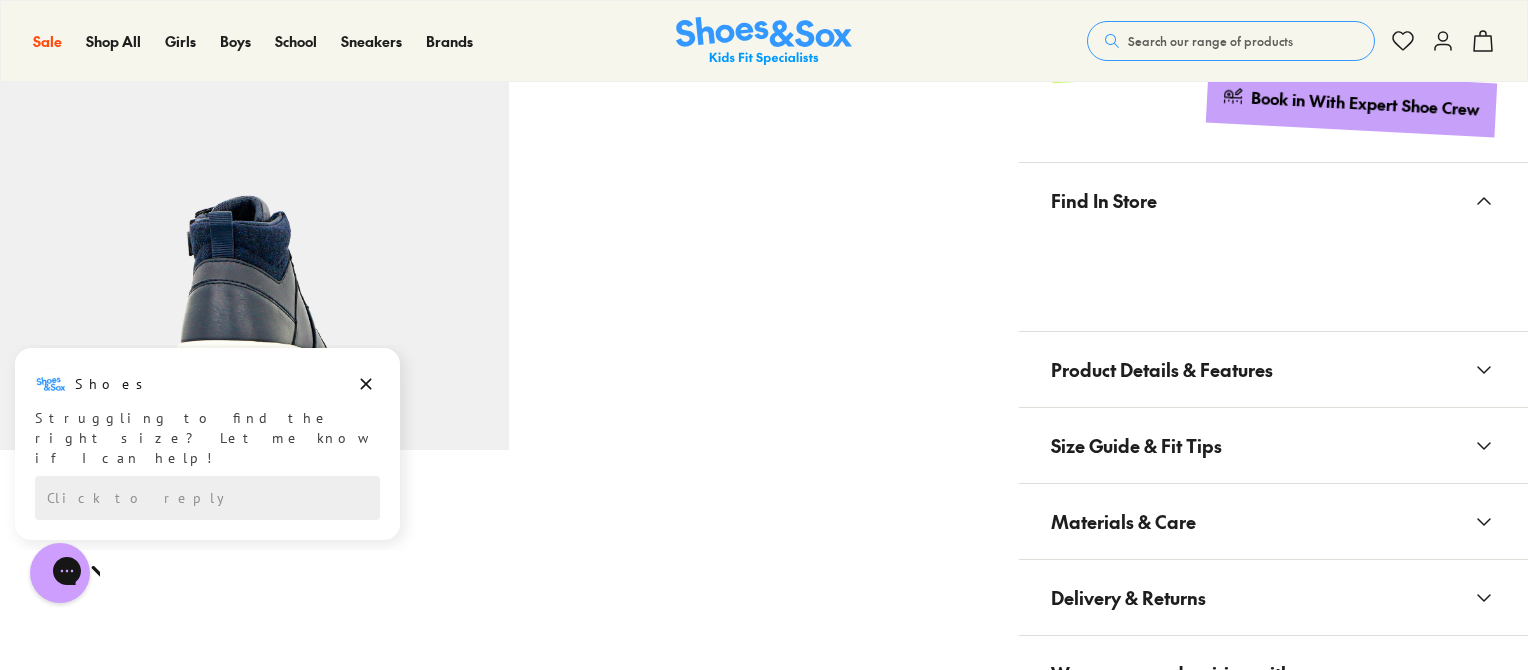 click on "Size Guide & Fit Tips" at bounding box center (1136, 445) 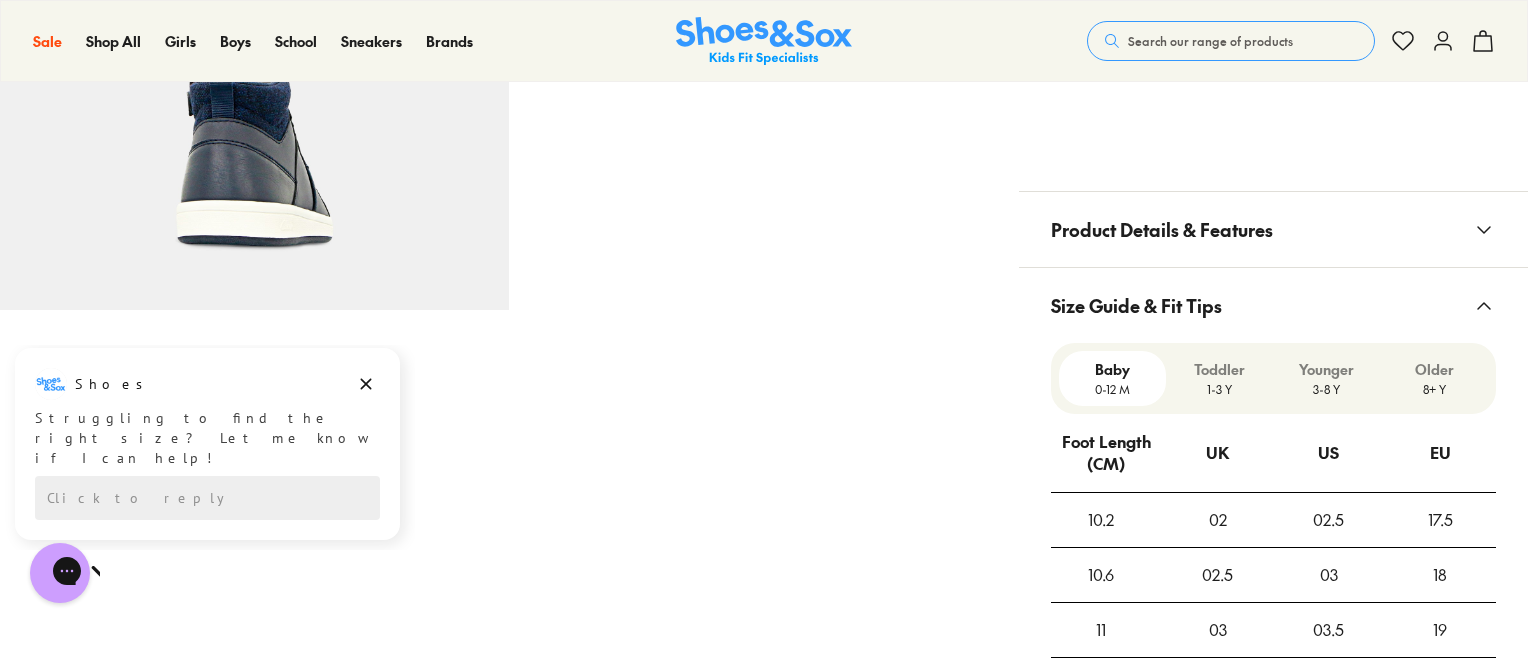 scroll, scrollTop: 1700, scrollLeft: 0, axis: vertical 